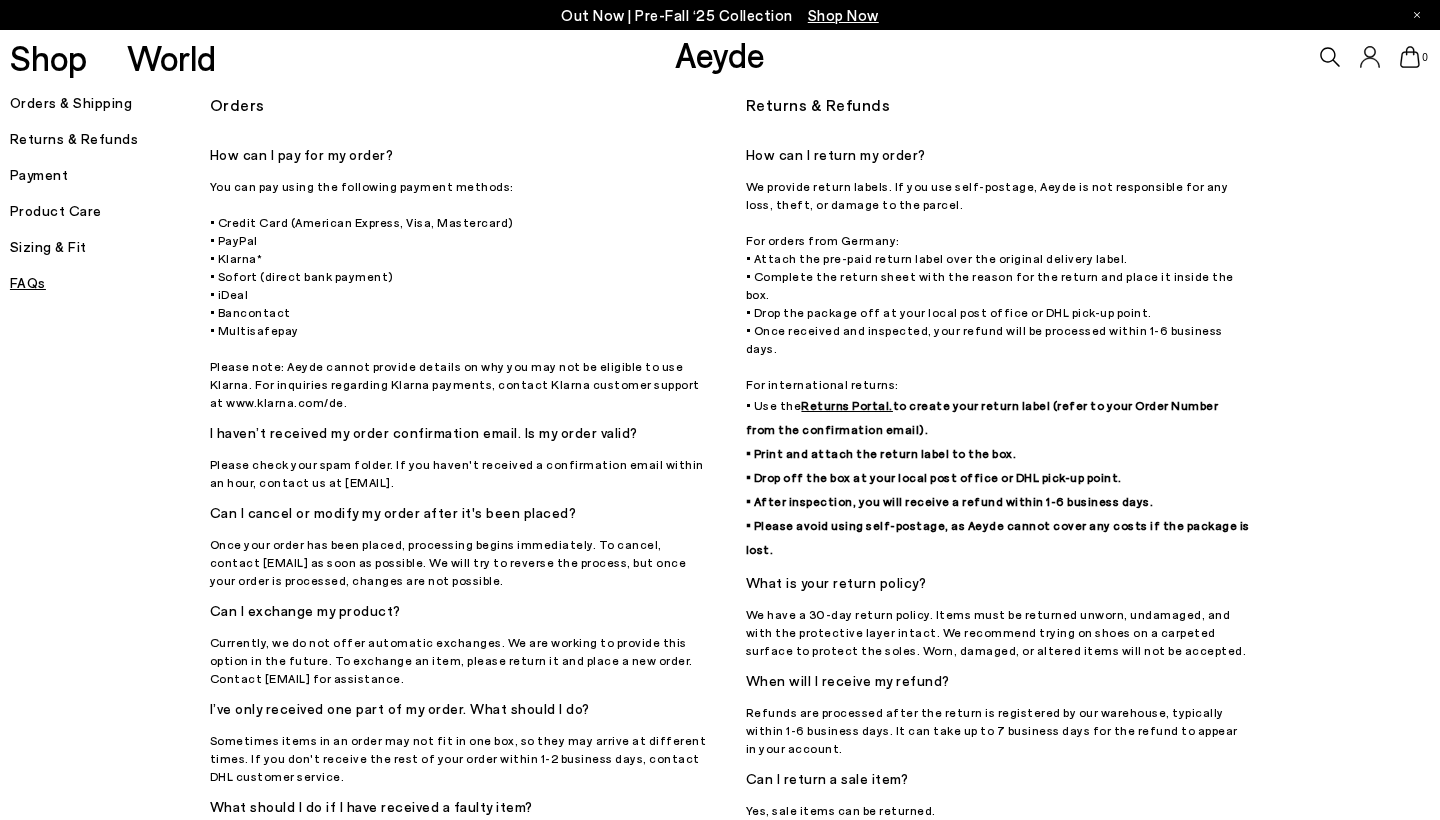 scroll, scrollTop: 0, scrollLeft: 0, axis: both 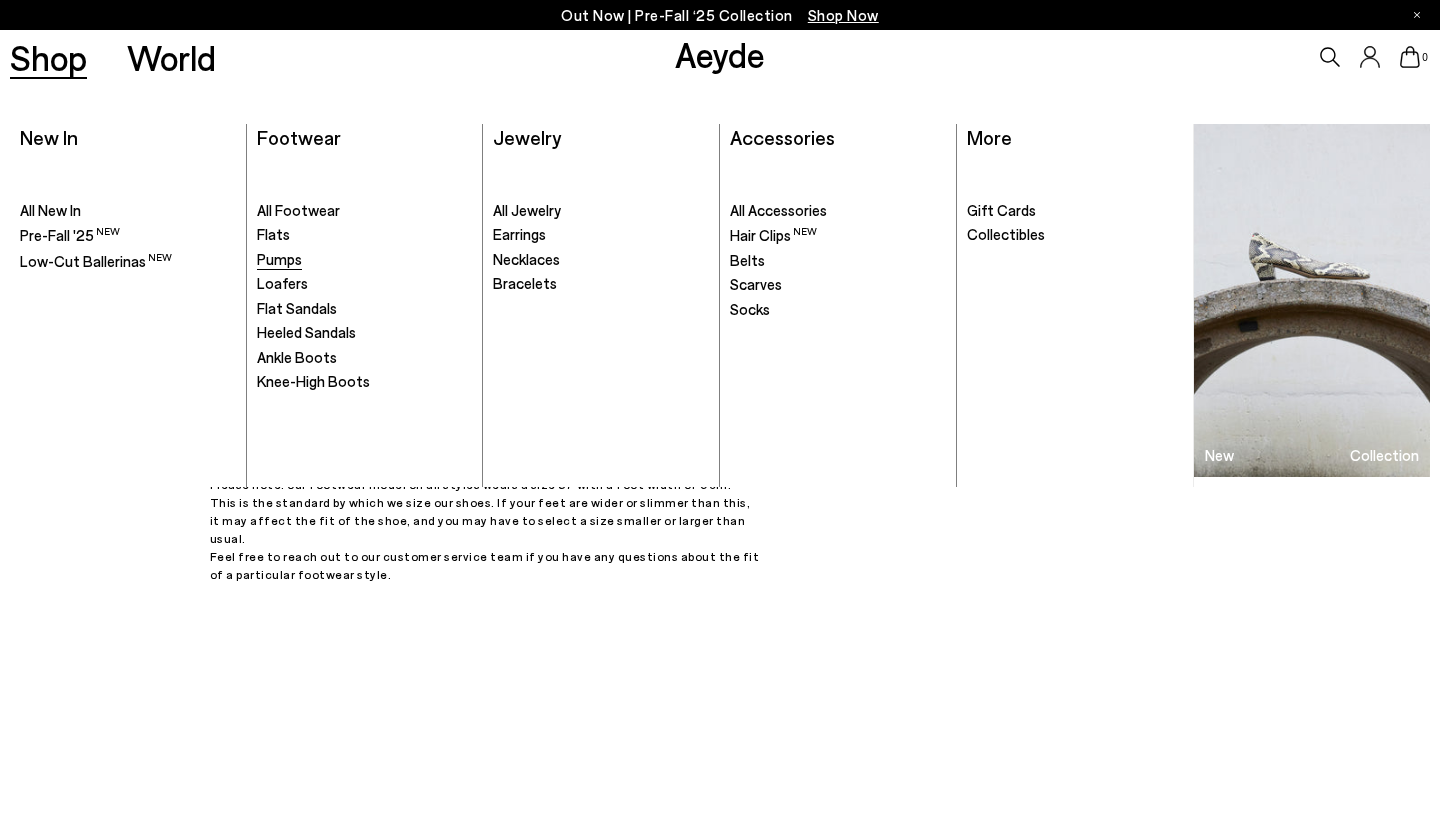 click on "Pumps" at bounding box center [279, 259] 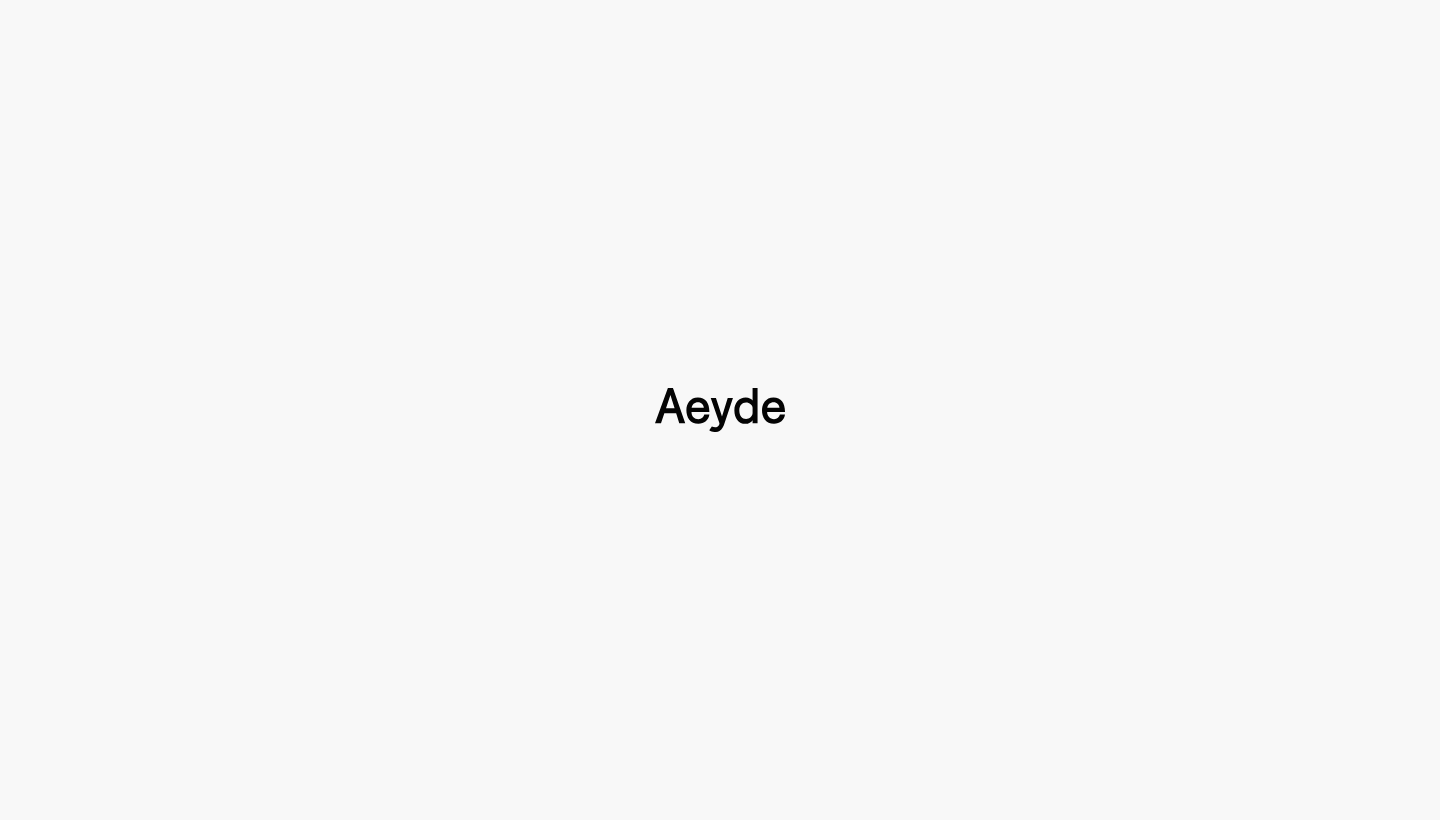 scroll, scrollTop: 0, scrollLeft: 0, axis: both 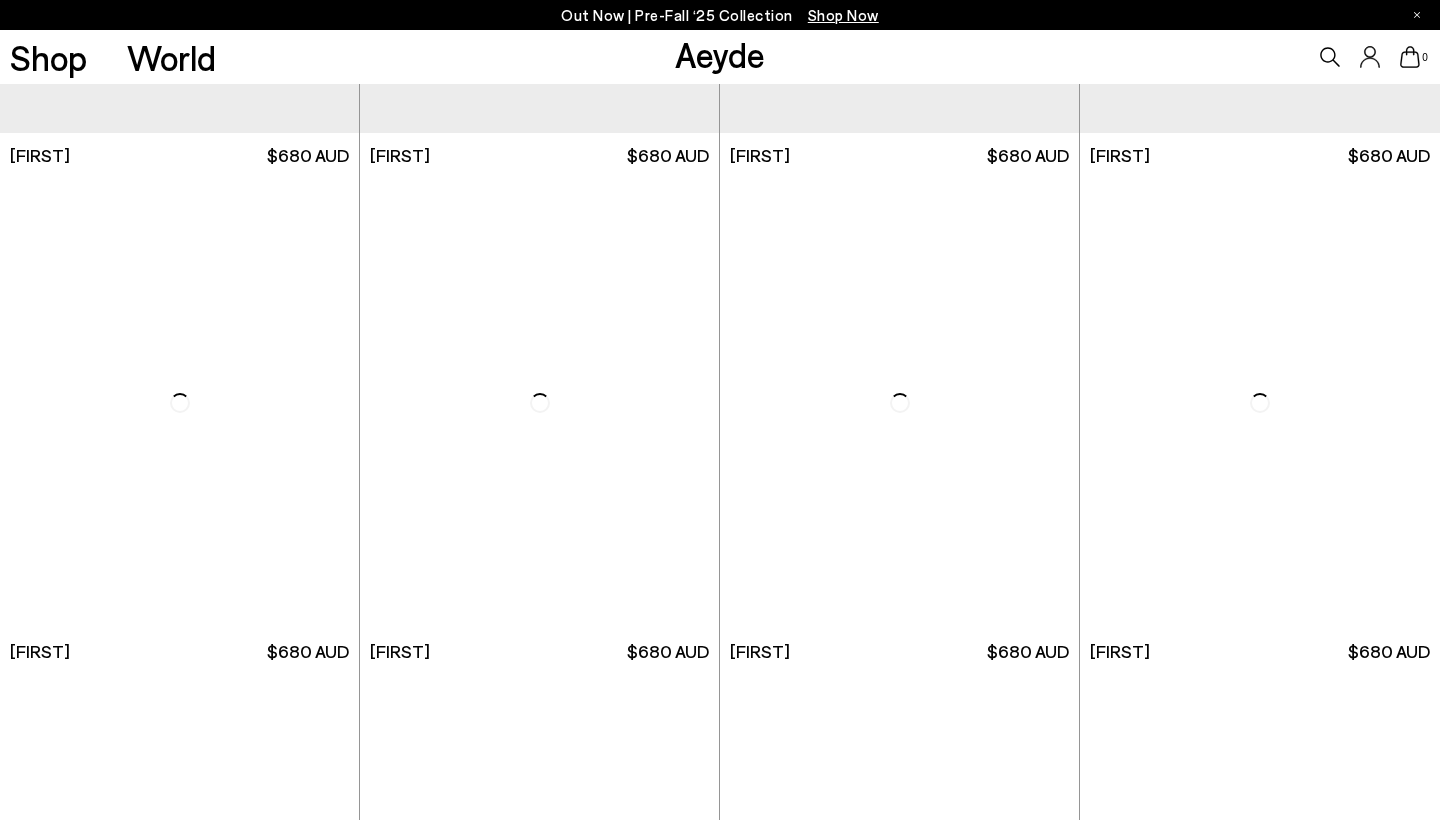 click 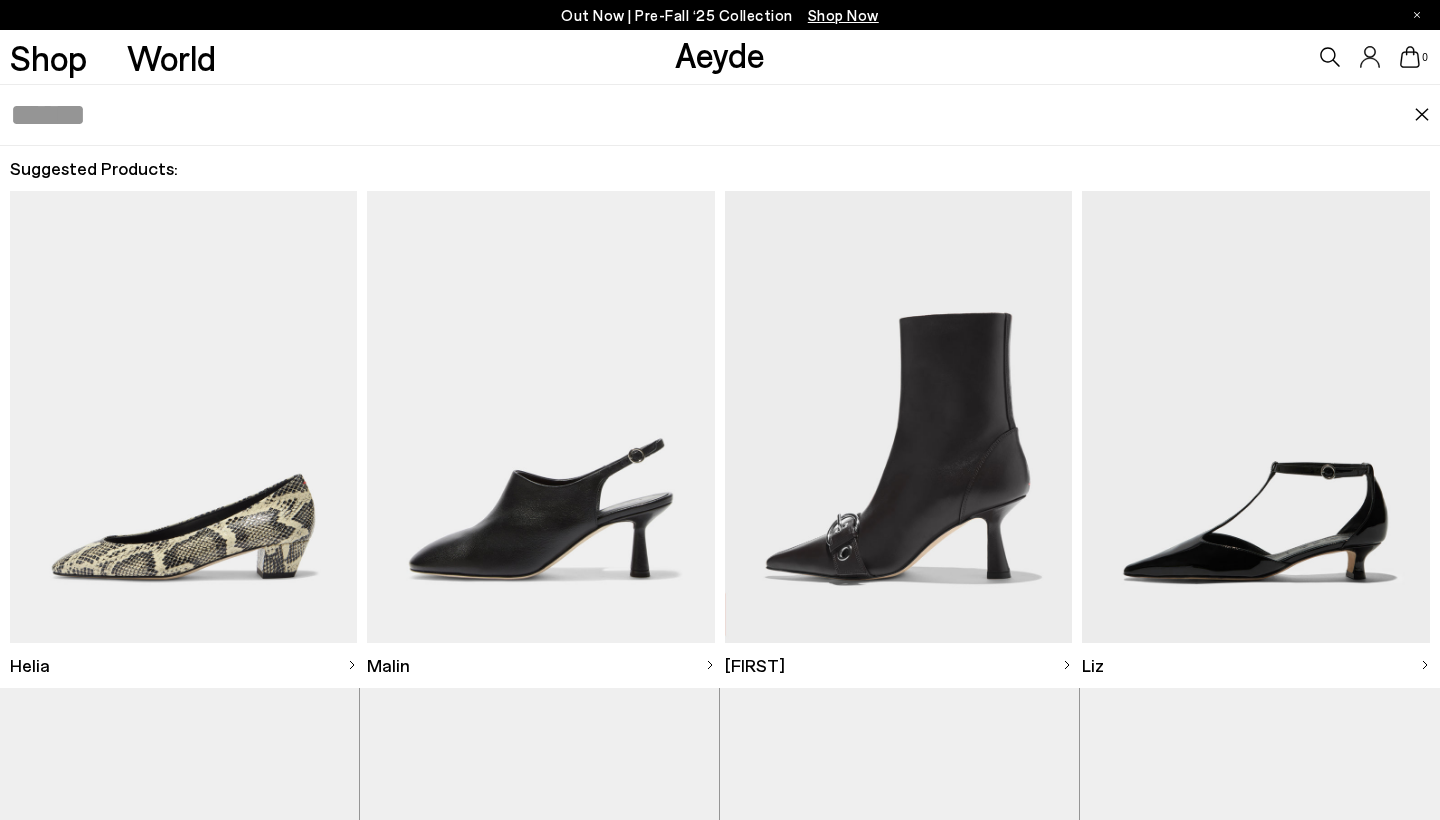 click 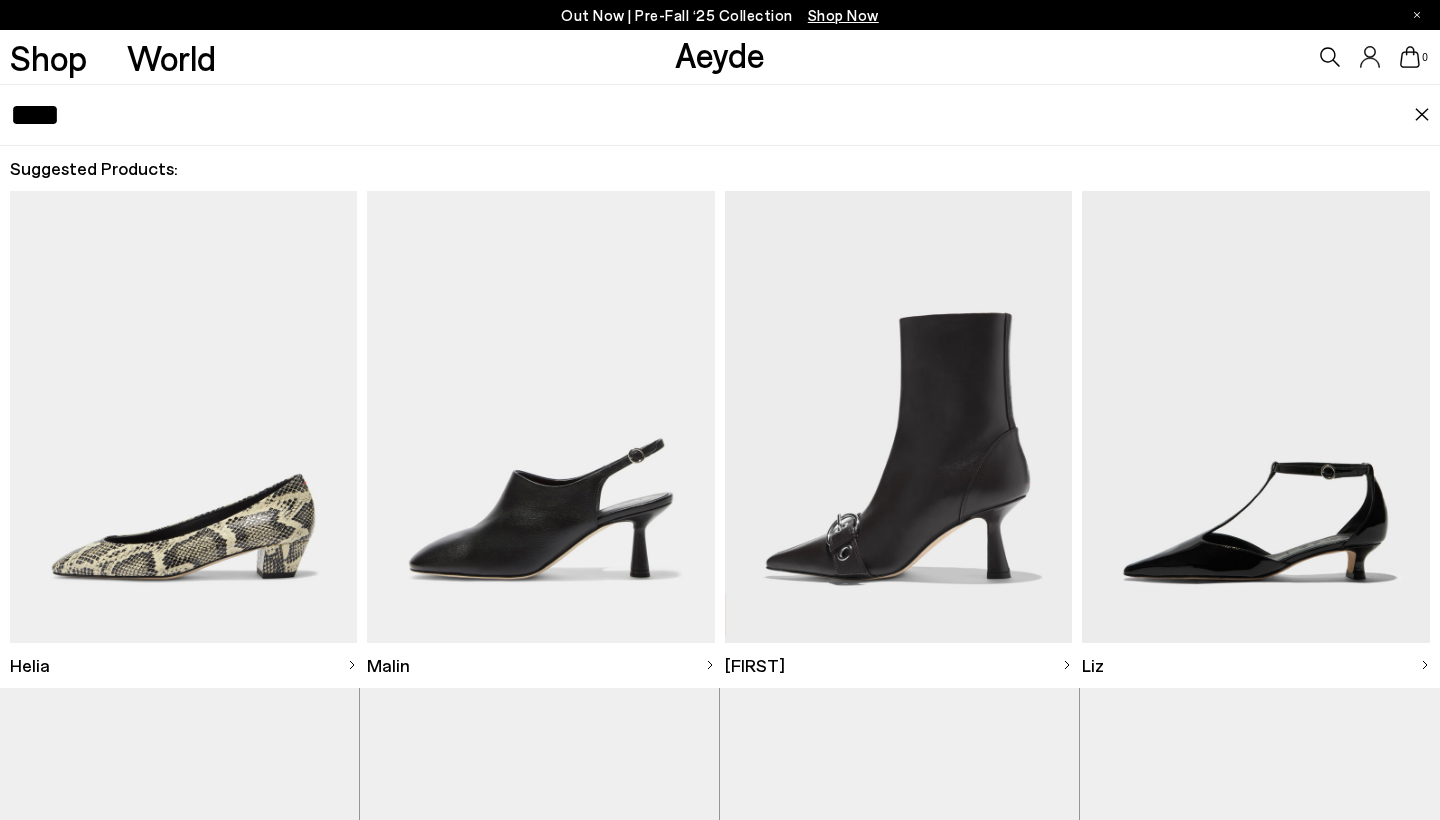 type on "****" 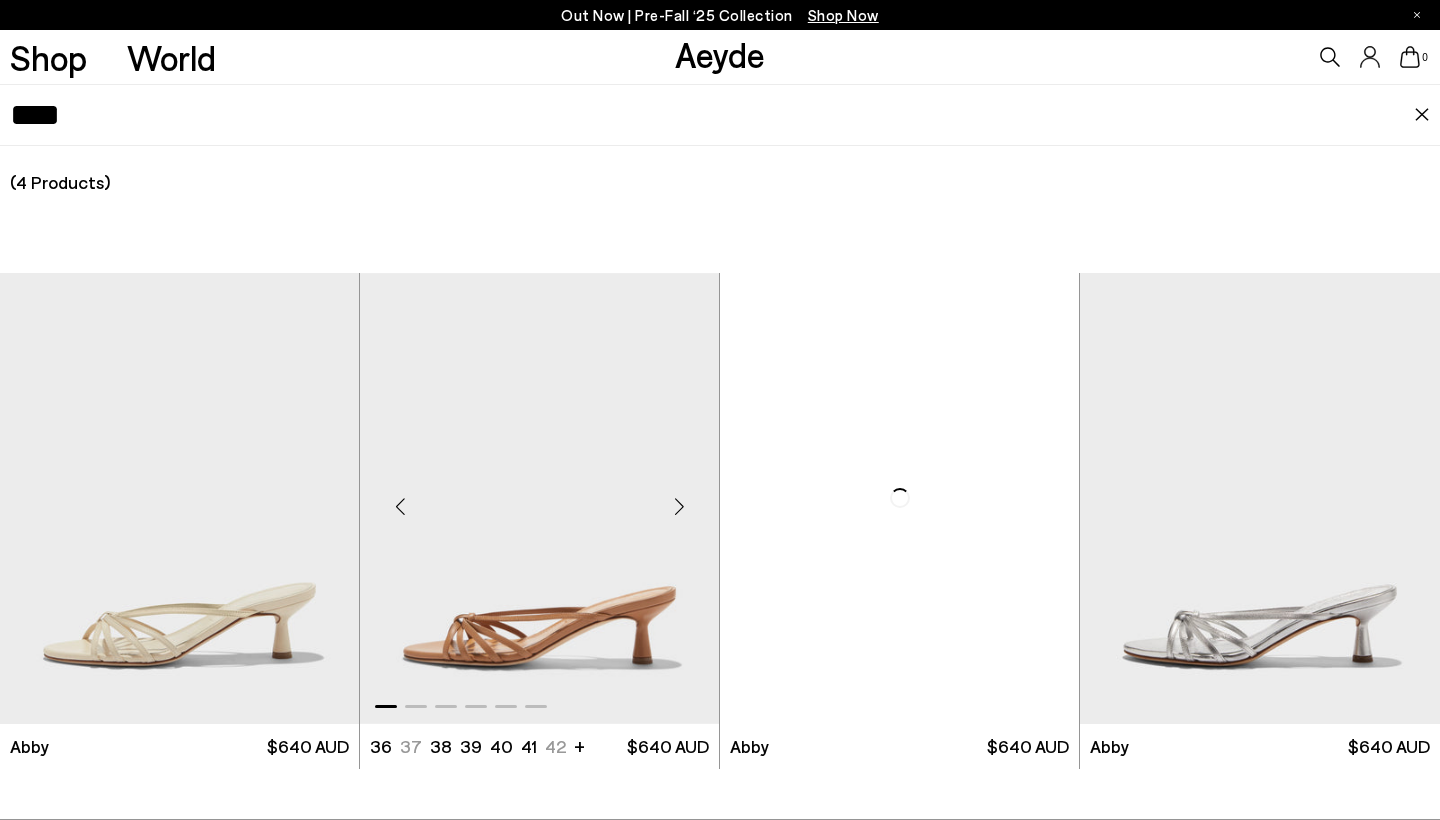 scroll, scrollTop: 3222, scrollLeft: 0, axis: vertical 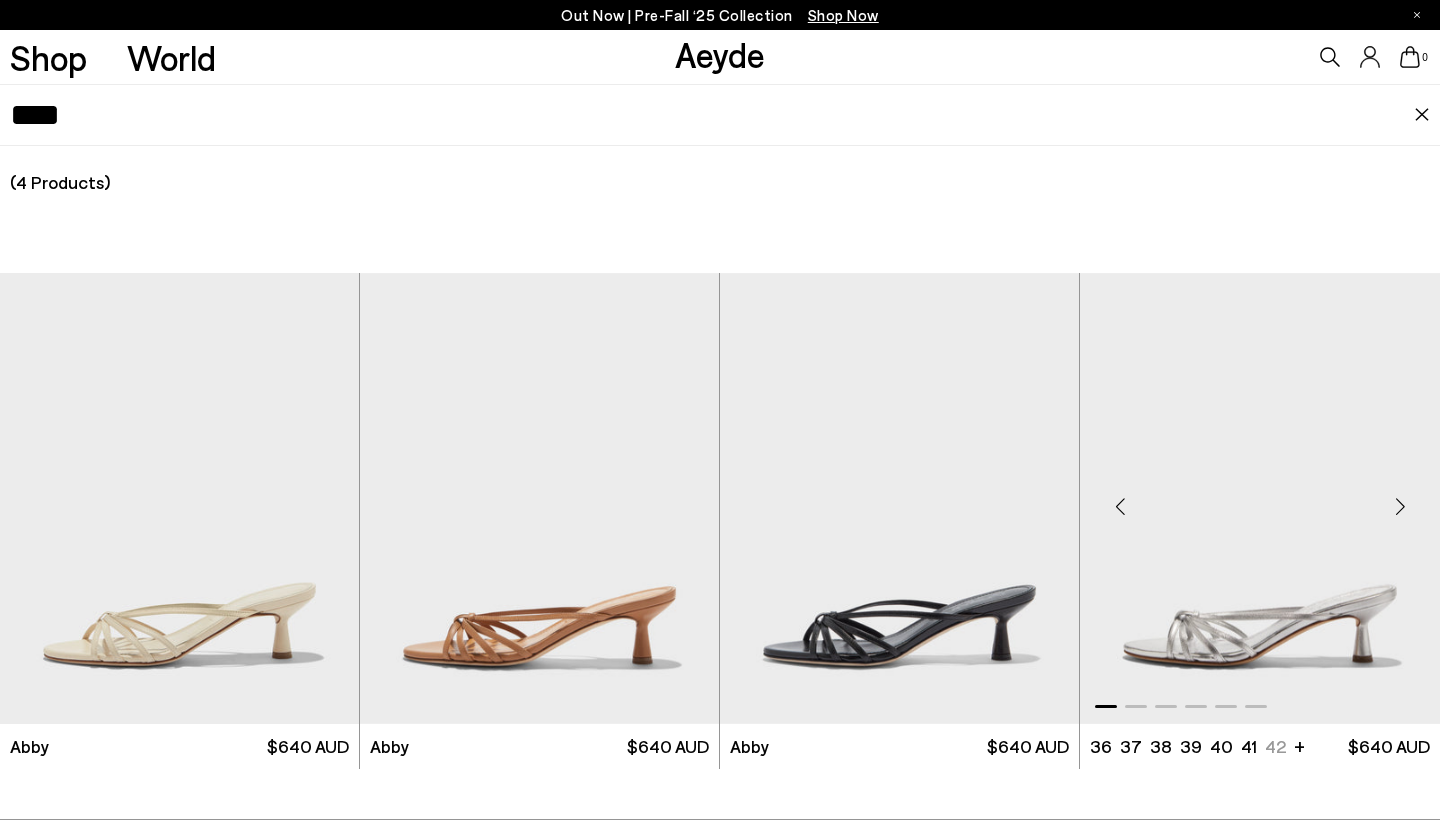click at bounding box center (1260, 498) 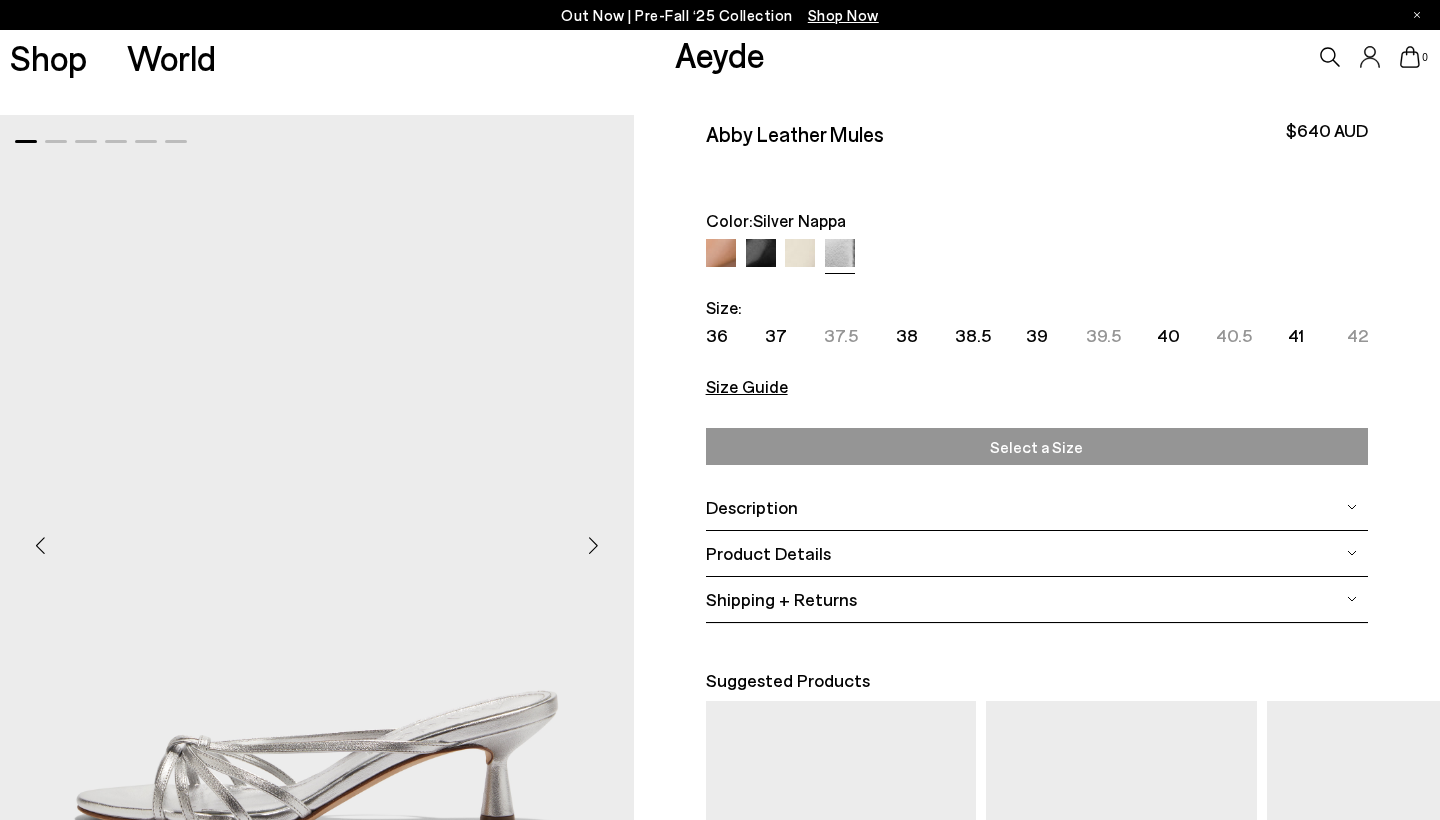 scroll, scrollTop: 0, scrollLeft: 0, axis: both 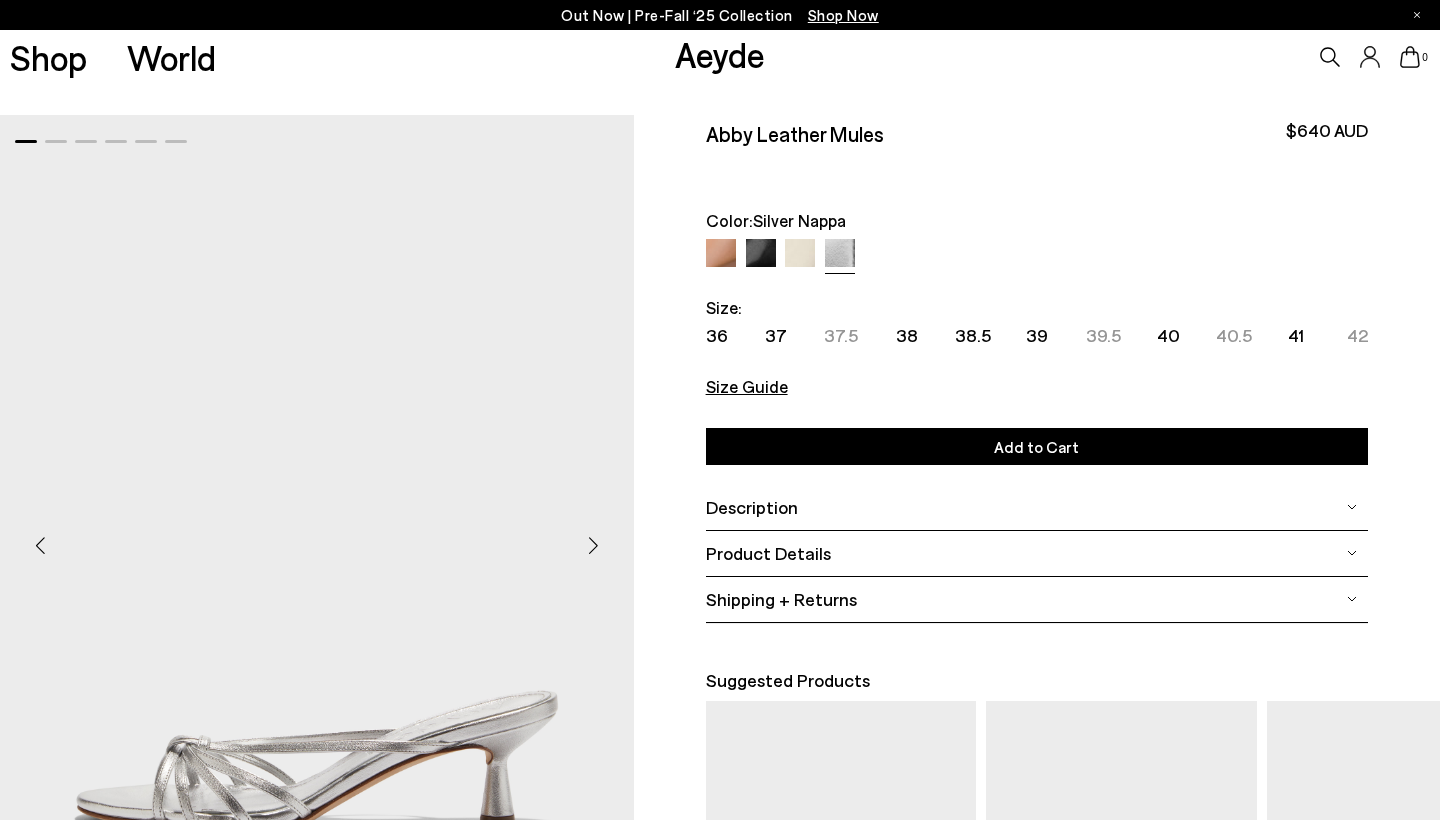 click on "Size Guide" at bounding box center (747, 386) 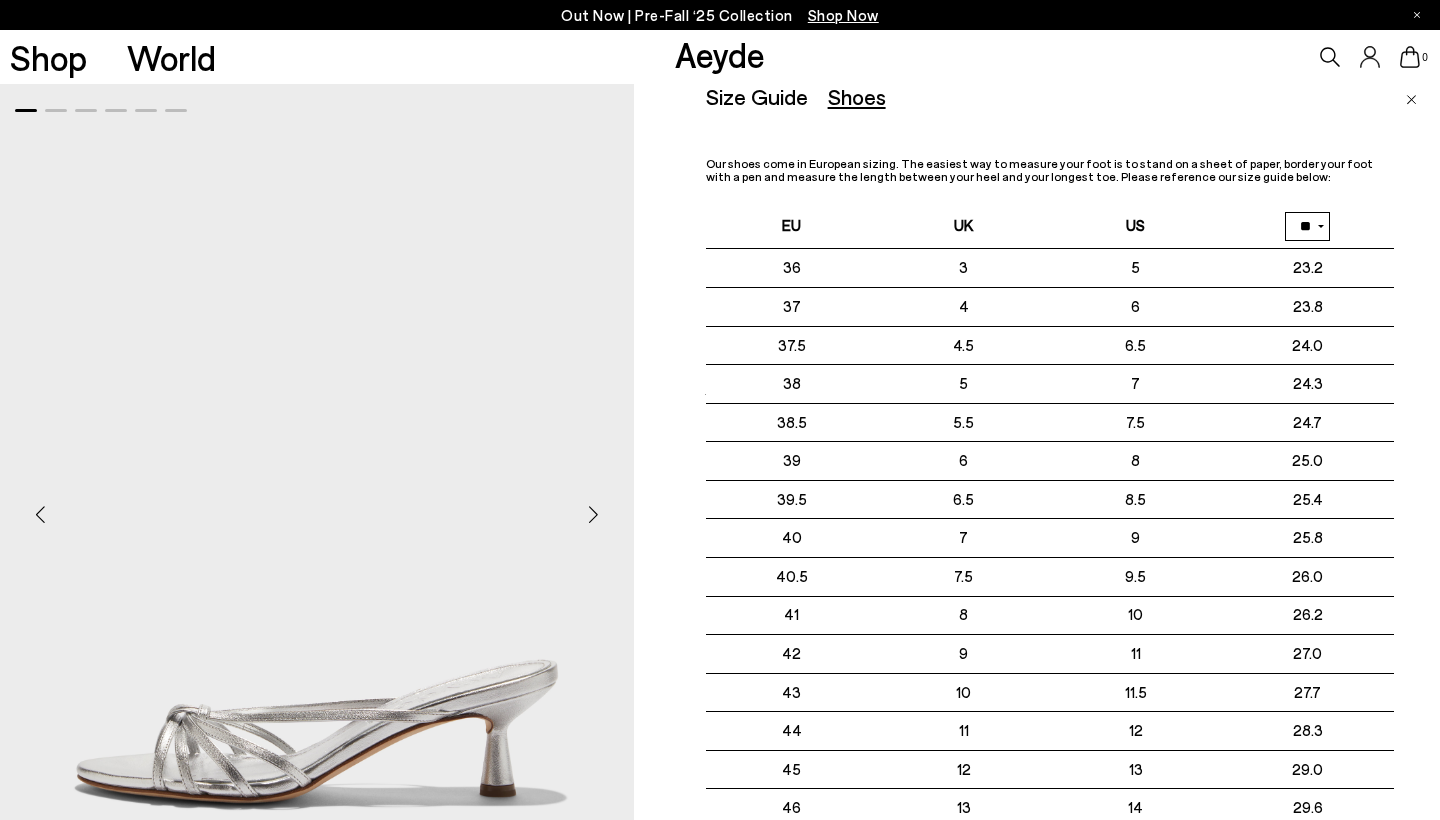 scroll, scrollTop: 0, scrollLeft: 0, axis: both 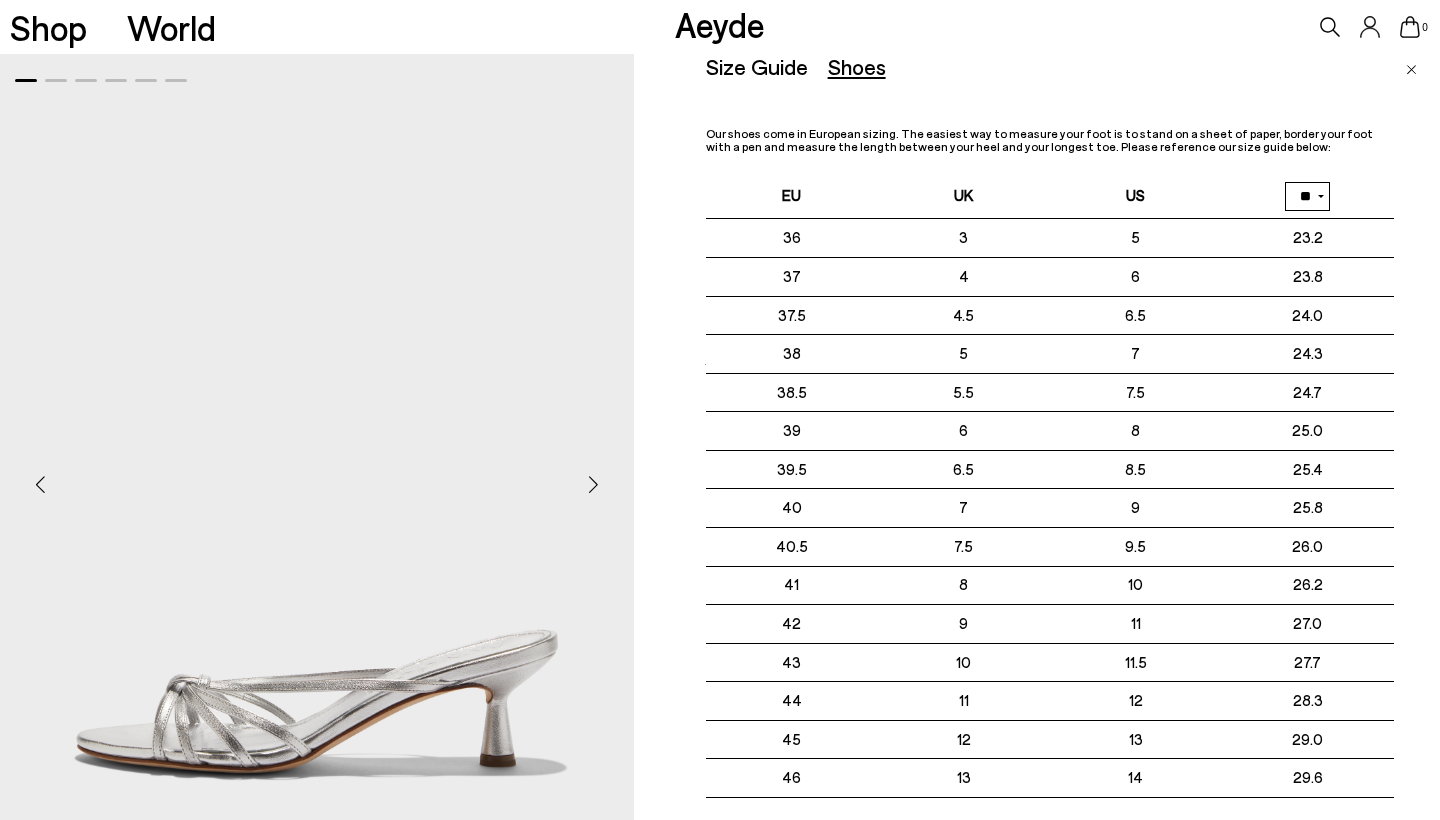 click at bounding box center [1411, 70] 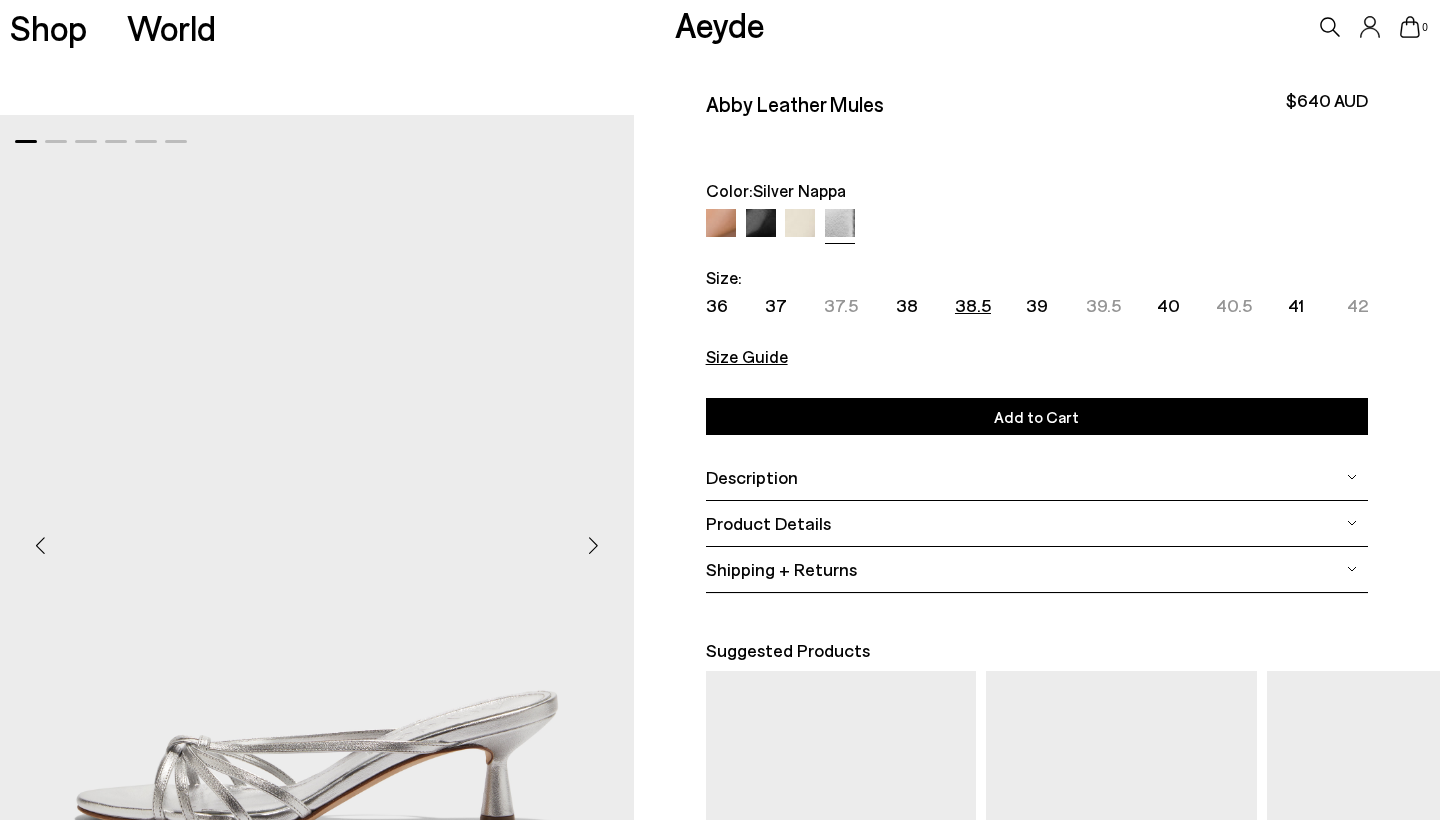 click on "38.5" at bounding box center (973, 305) 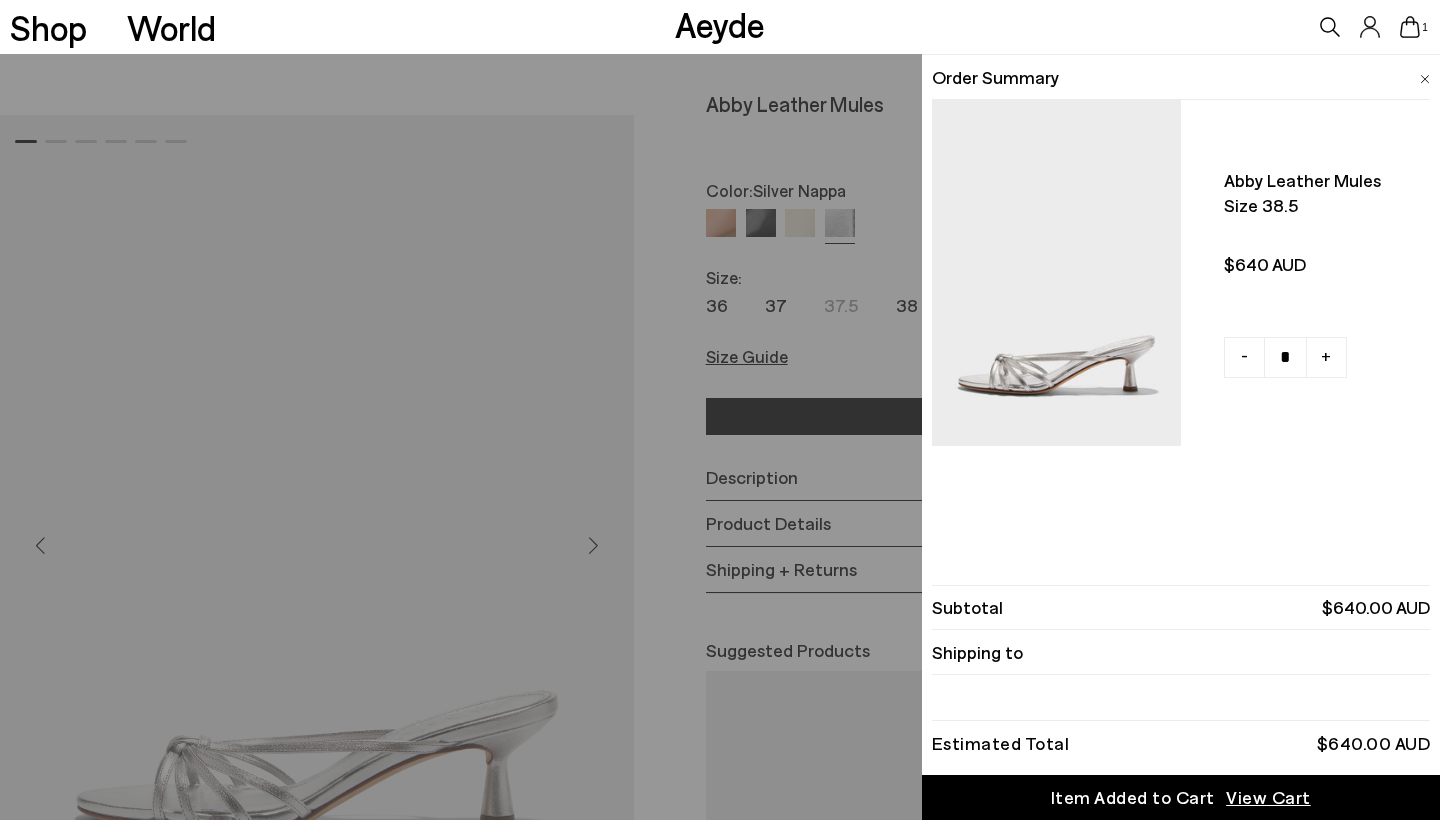 click on "Quick Add
Color
Size
View Details
Order Summary
Abby leather mules
Size
38.5
- + No More Available" at bounding box center (720, 437) 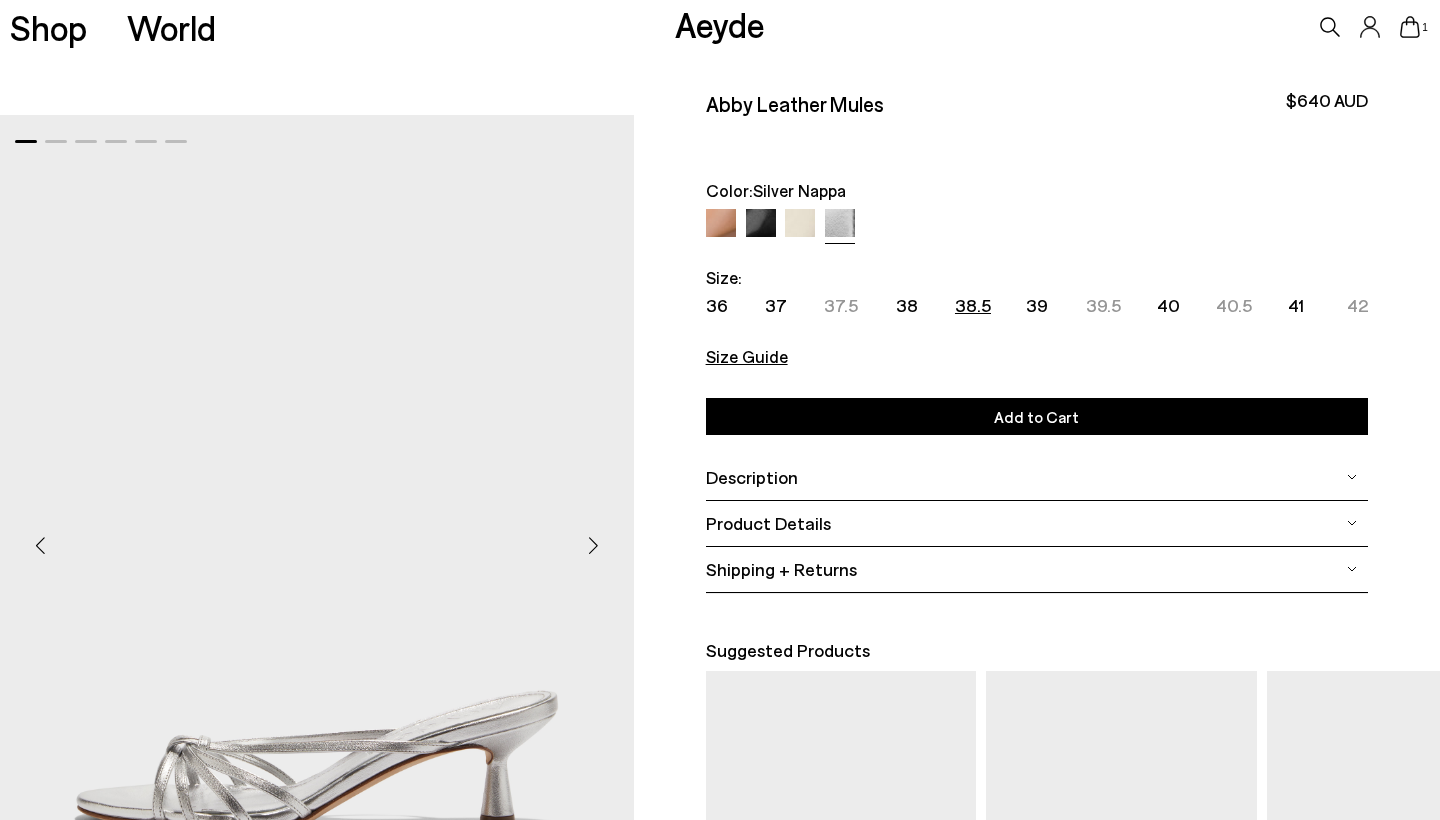 click on "Product Details" at bounding box center [1037, 523] 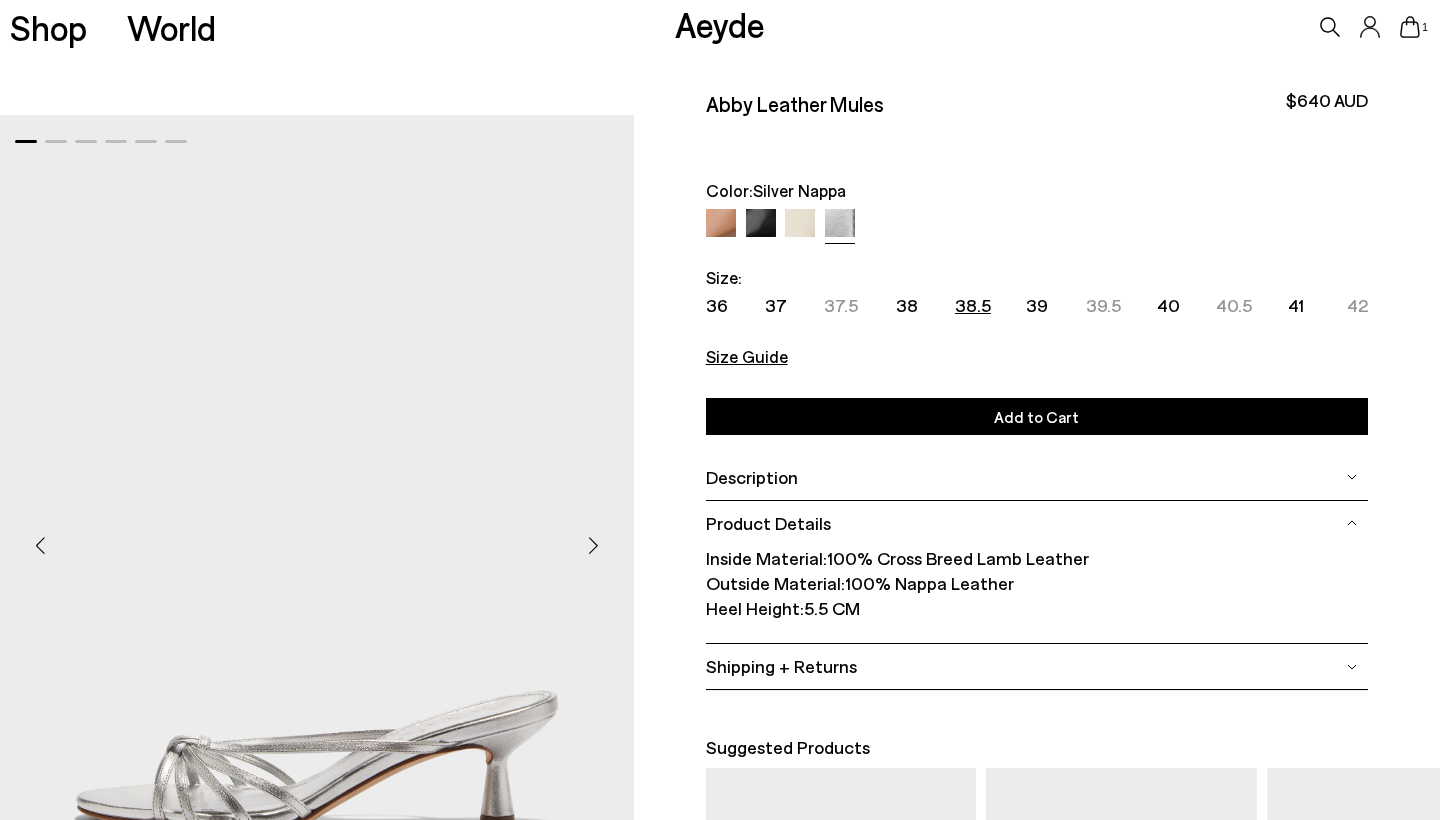 click on "Description" at bounding box center [1037, 477] 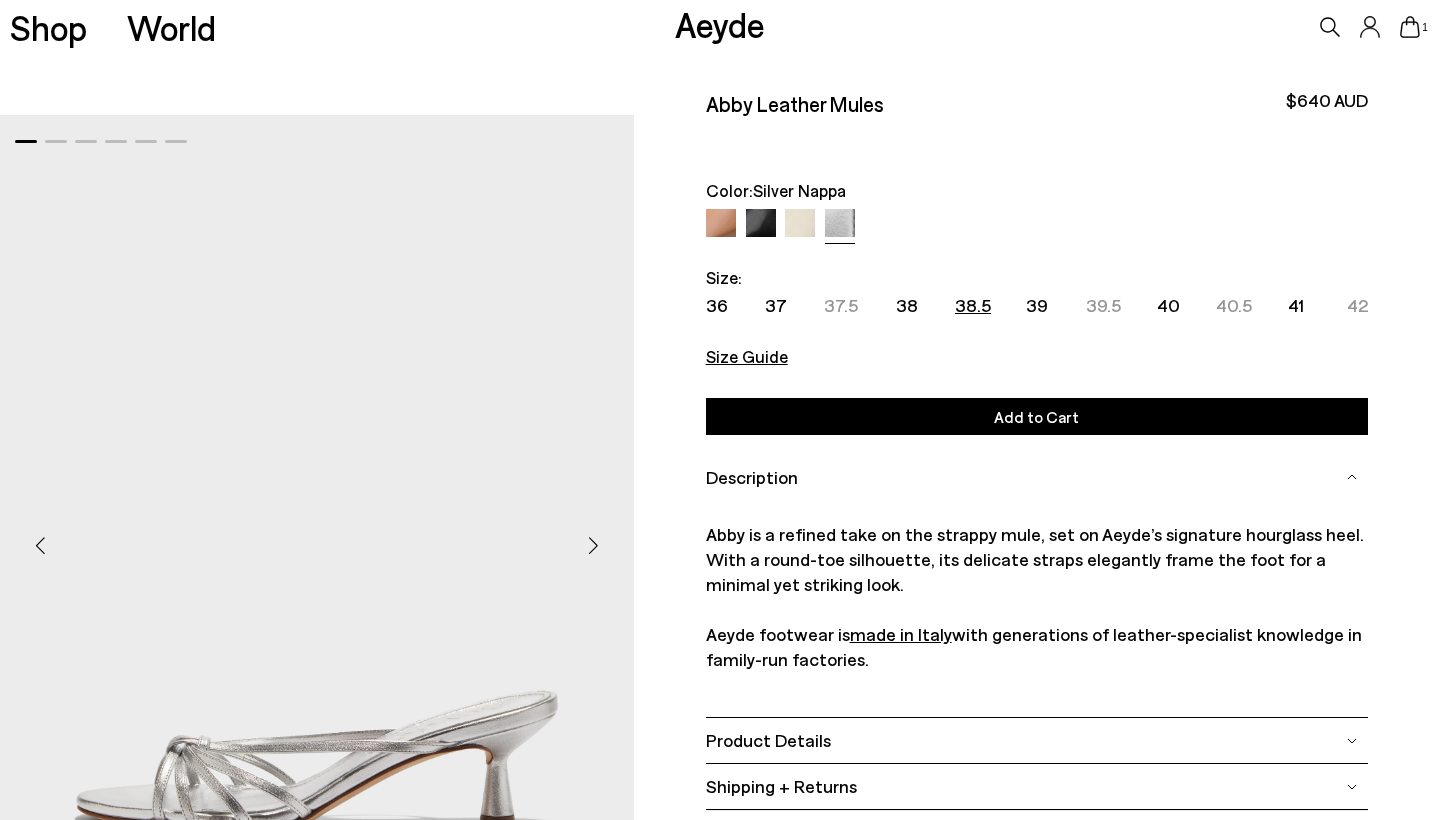 click on "made in Italy" at bounding box center [901, 634] 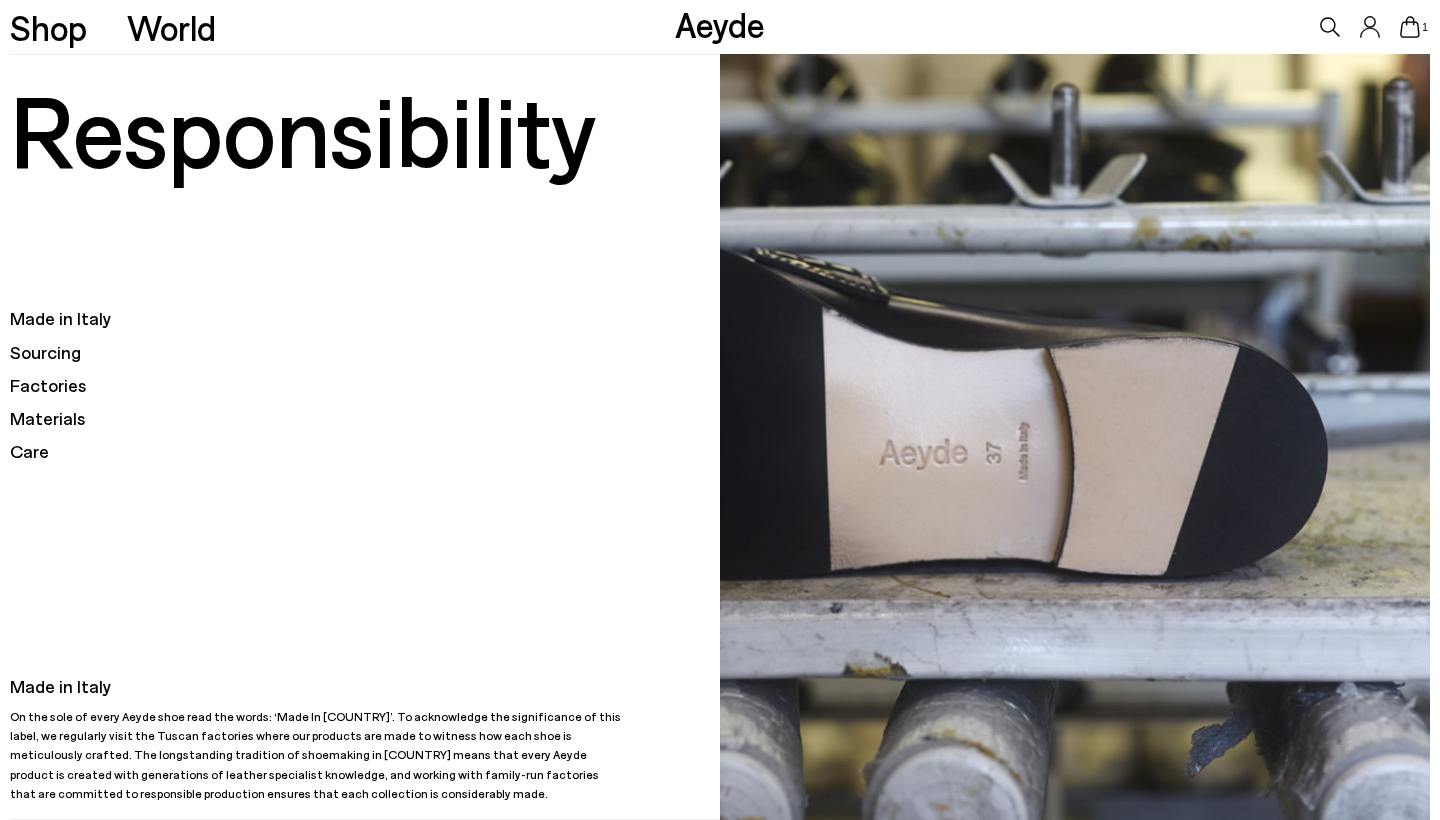 scroll, scrollTop: 0, scrollLeft: 0, axis: both 